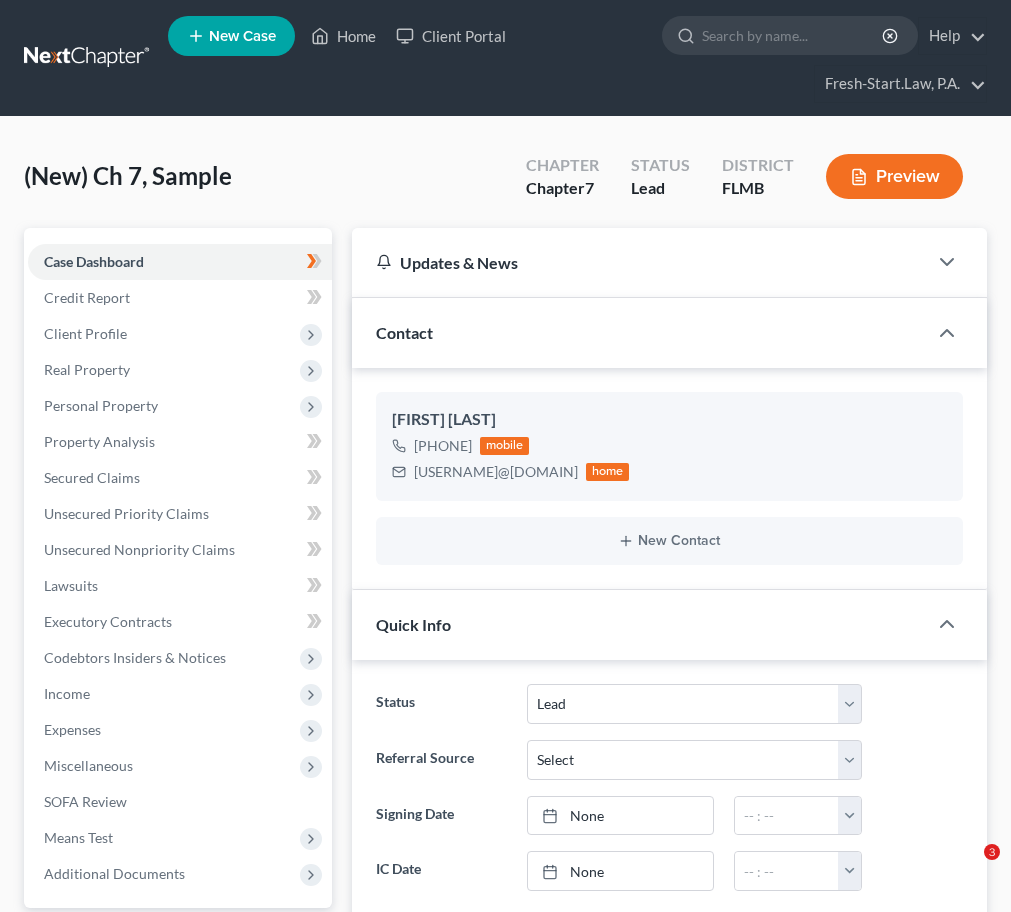 select on "4" 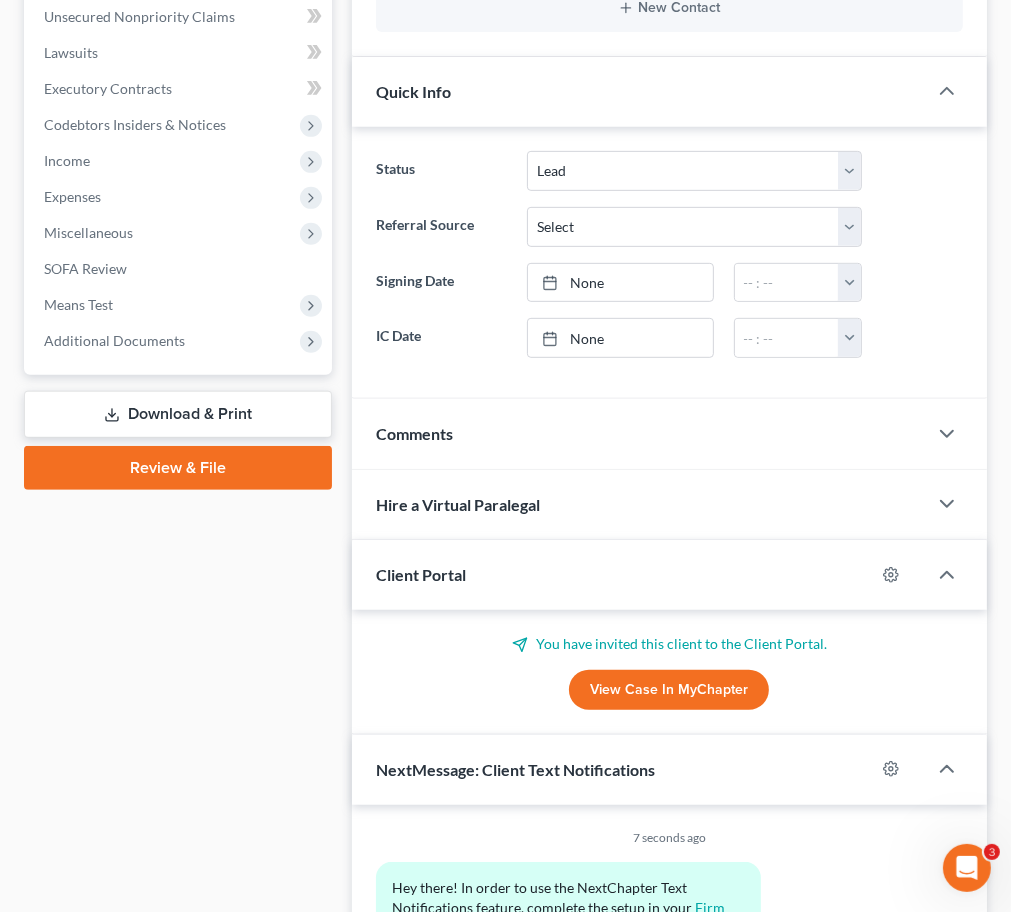 scroll, scrollTop: 0, scrollLeft: 0, axis: both 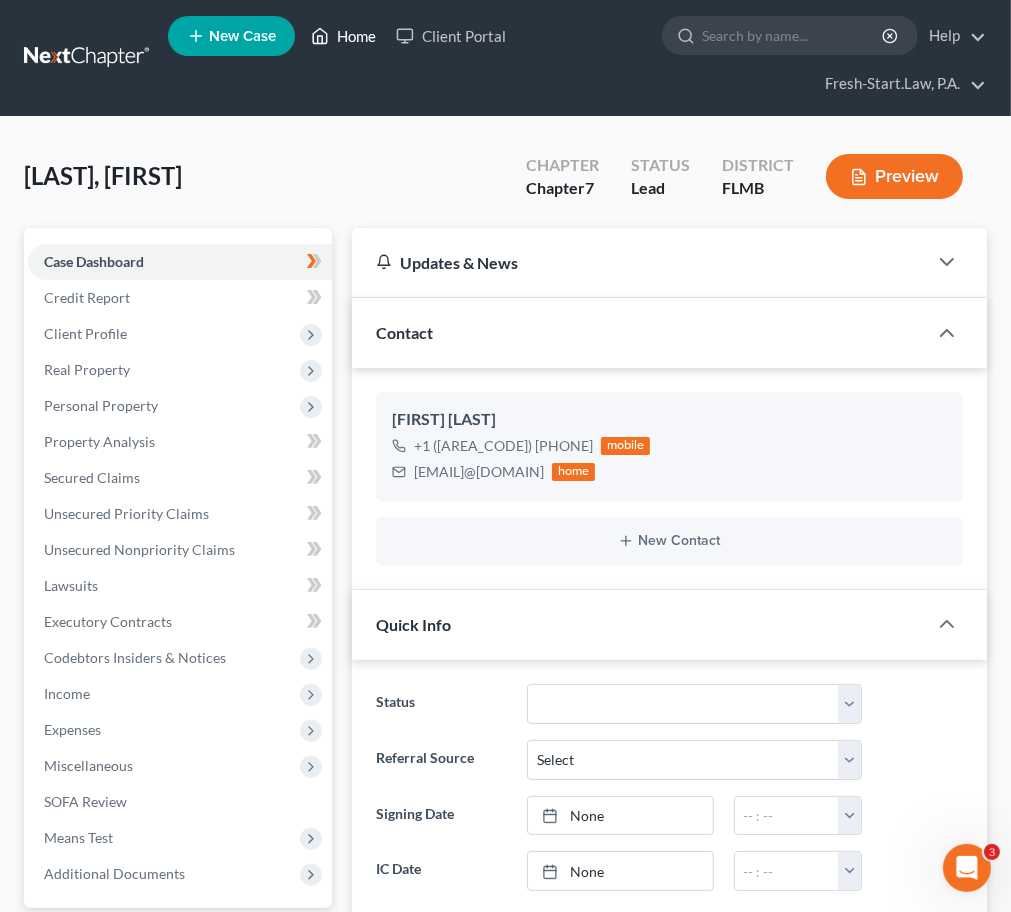 click on "Home" at bounding box center [343, 36] 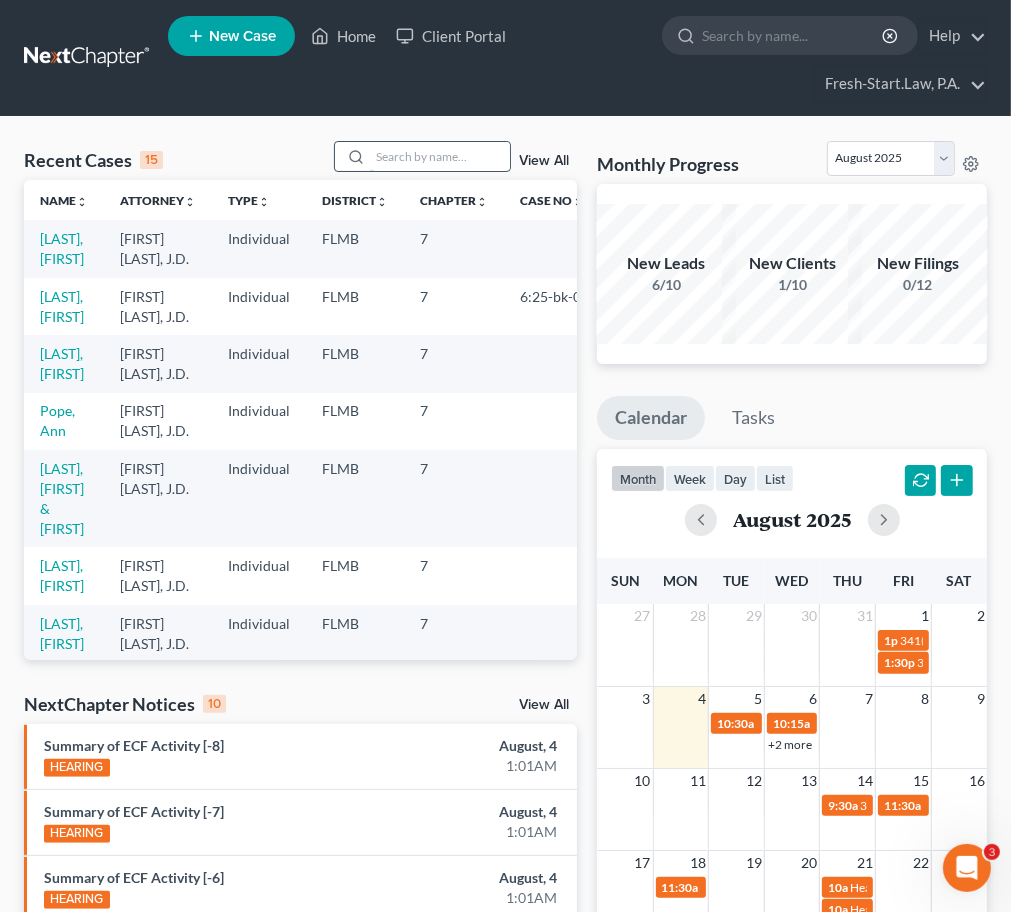 click at bounding box center (440, 156) 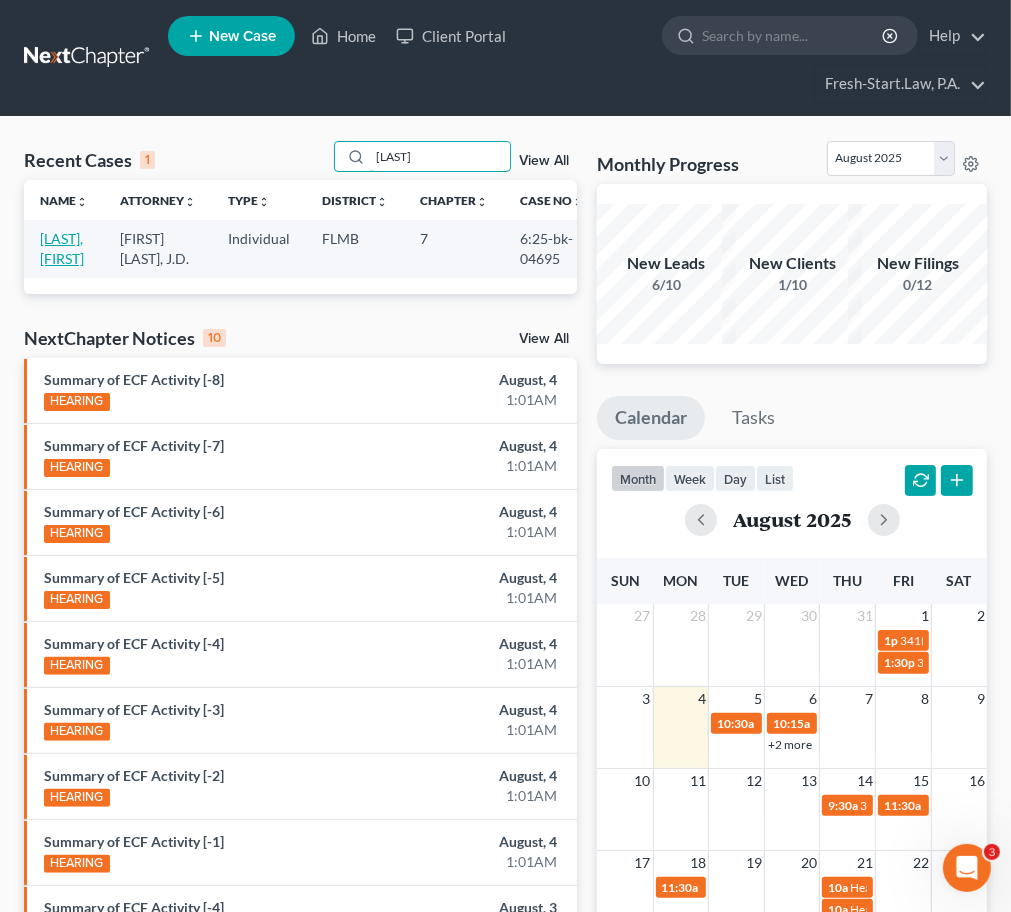type on "[LAST]" 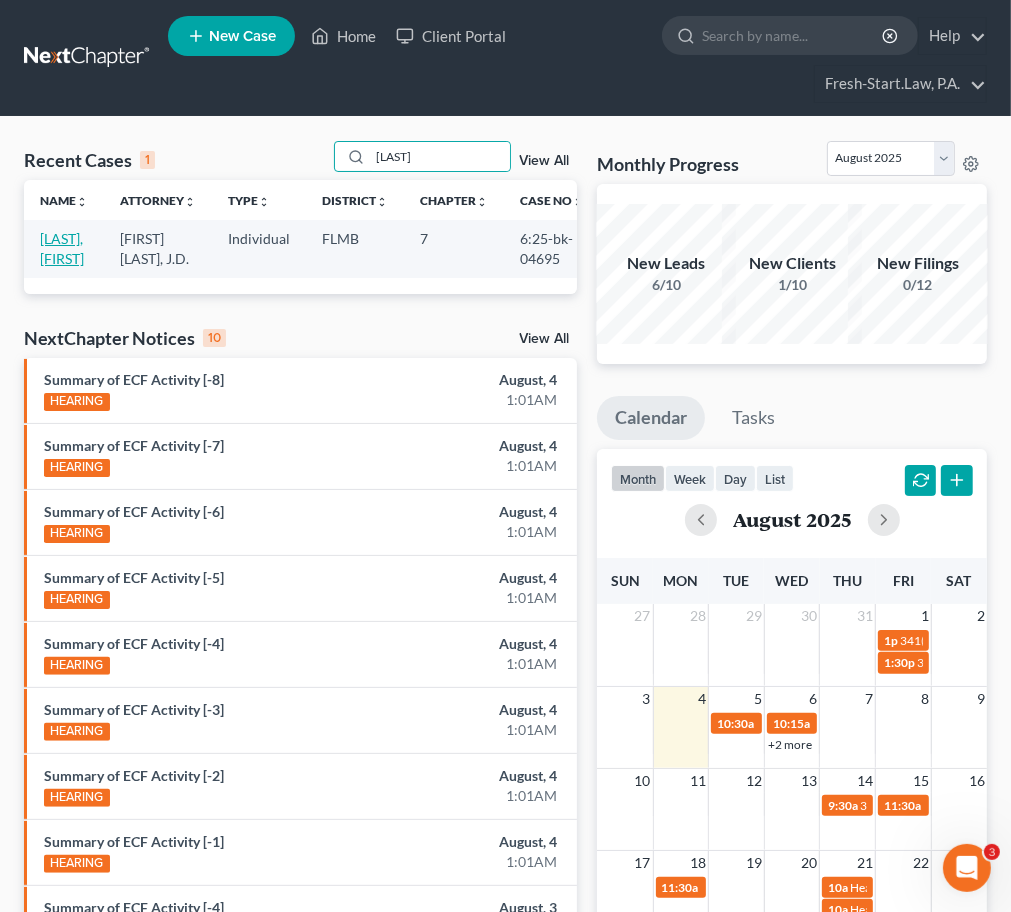 click on "[LAST], [FIRST]" at bounding box center [62, 248] 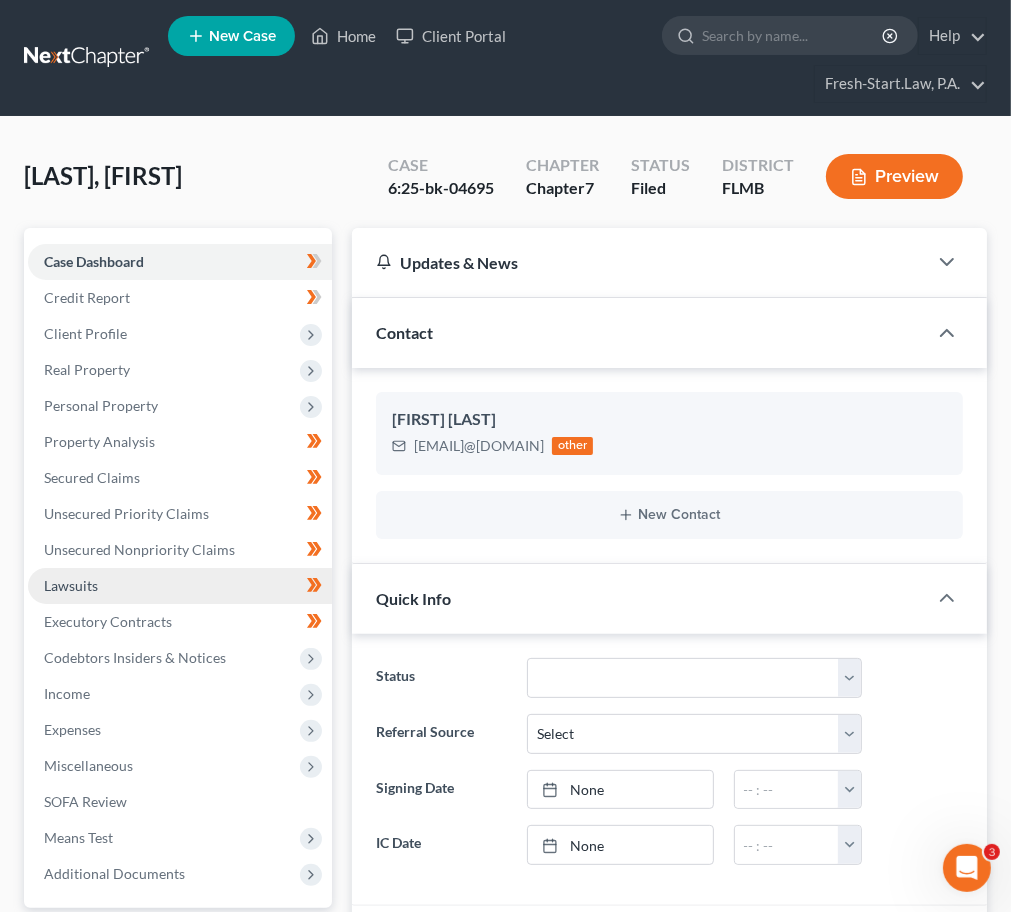 drag, startPoint x: 93, startPoint y: 586, endPoint x: 123, endPoint y: 582, distance: 30.265491 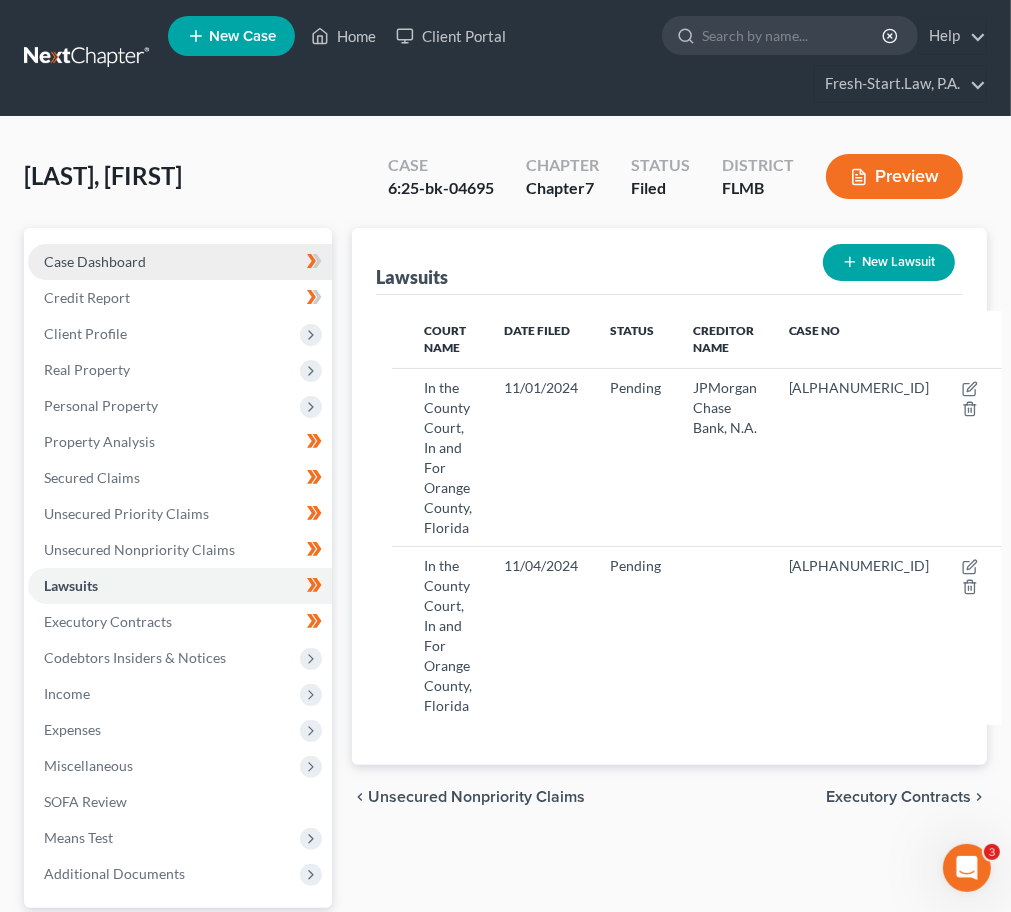 click on "Case Dashboard" at bounding box center (95, 261) 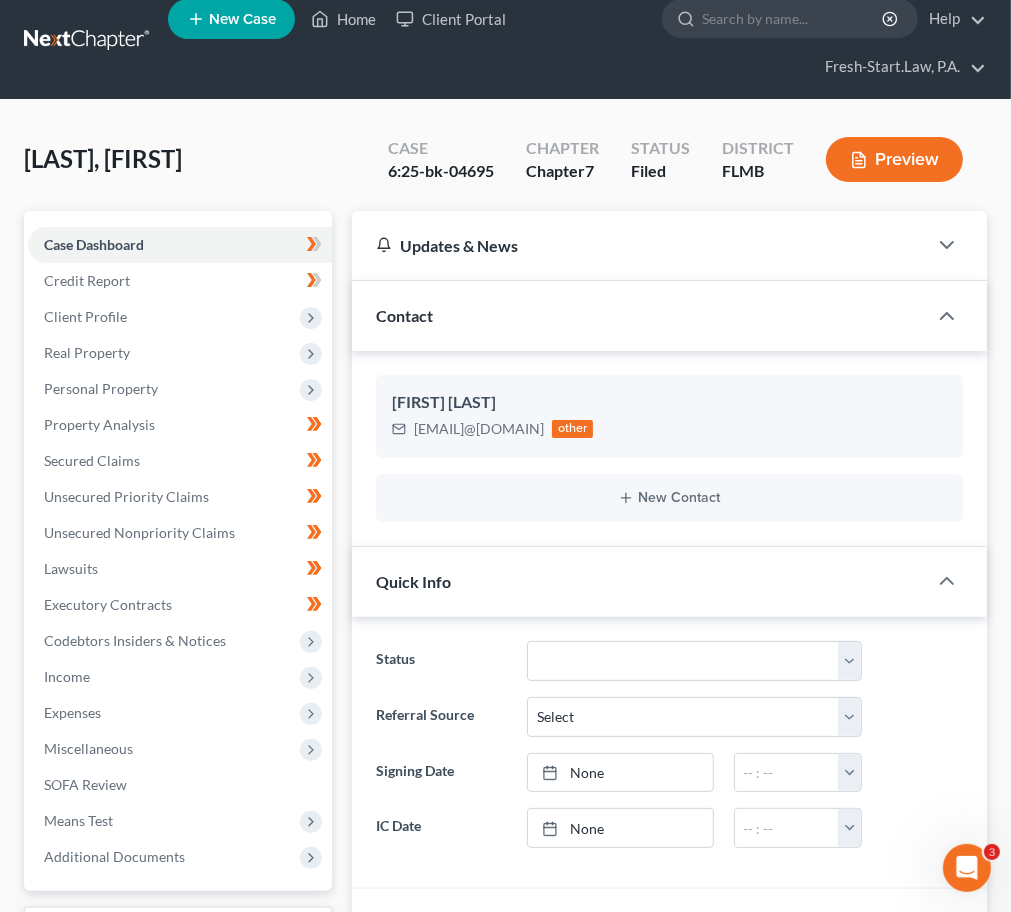 scroll, scrollTop: 0, scrollLeft: 0, axis: both 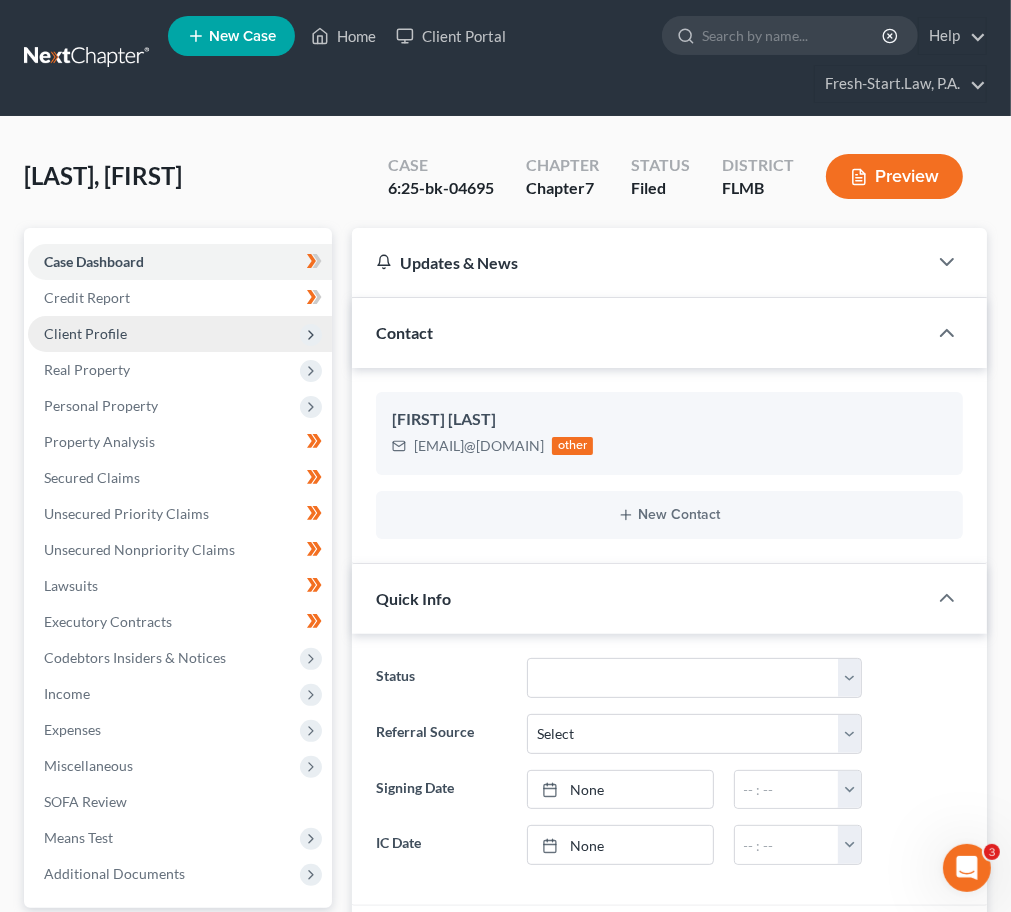 click on "Client Profile" at bounding box center (85, 333) 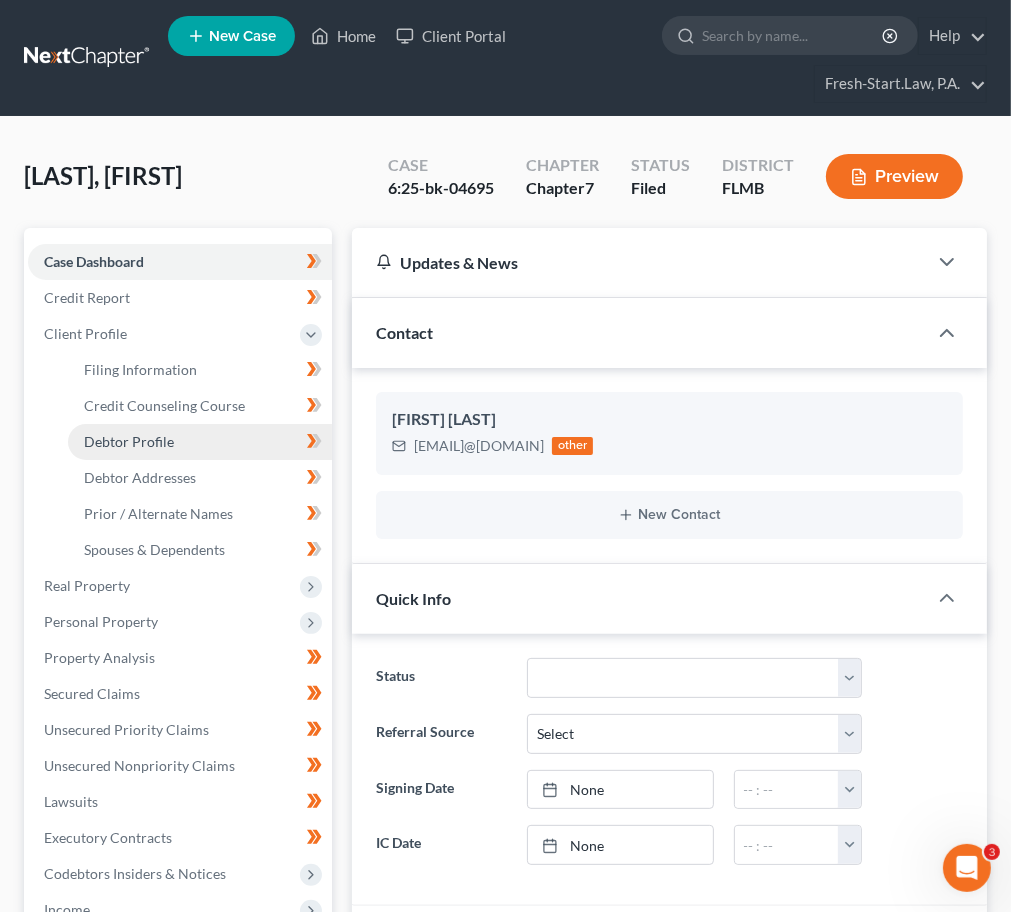 drag, startPoint x: 135, startPoint y: 437, endPoint x: 233, endPoint y: 444, distance: 98.24968 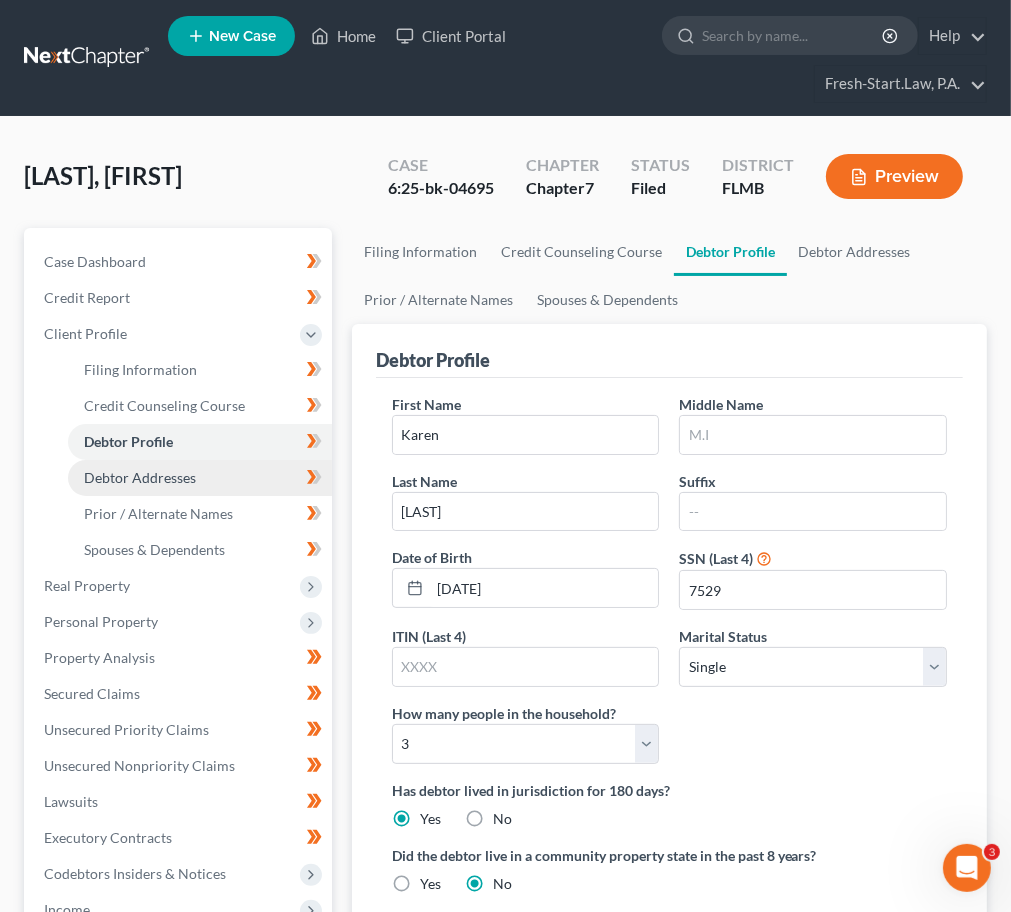 click on "Debtor Addresses" at bounding box center (140, 477) 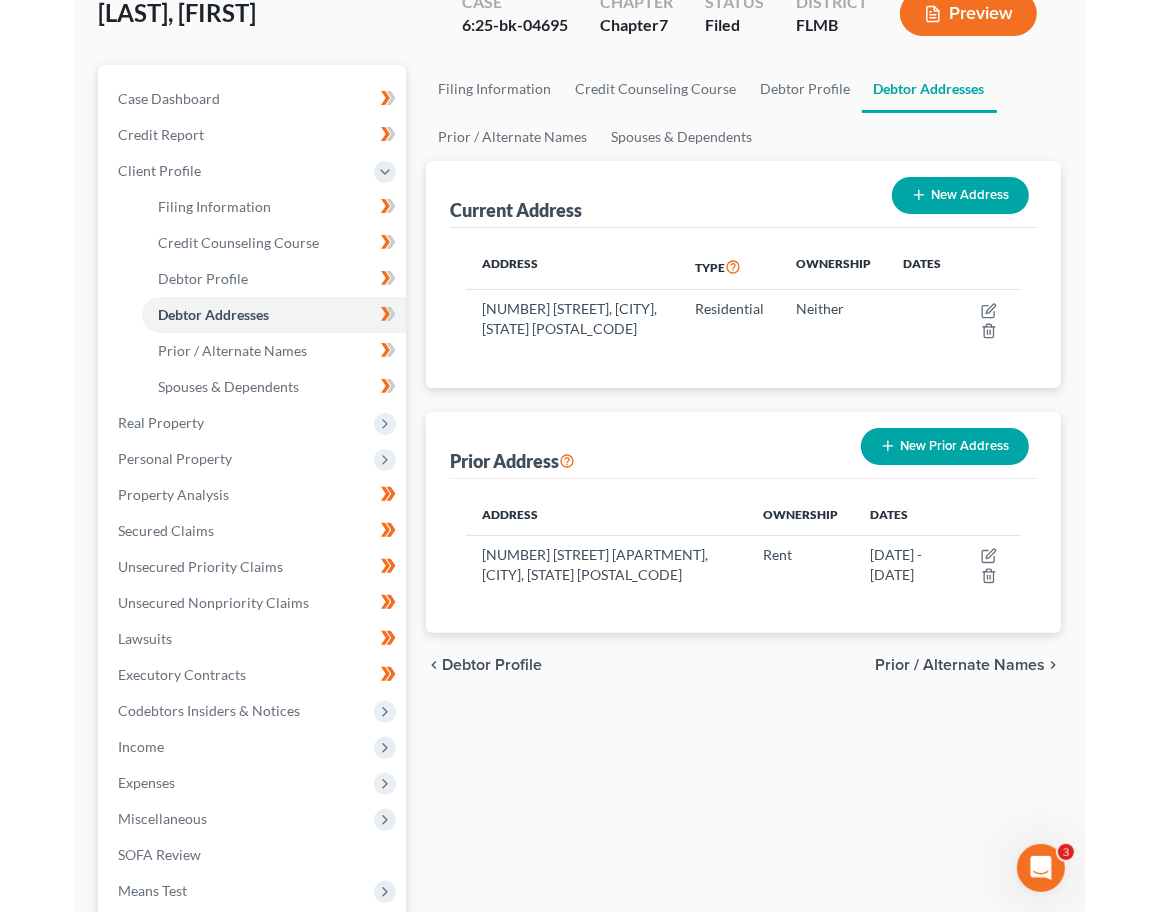 scroll, scrollTop: 0, scrollLeft: 0, axis: both 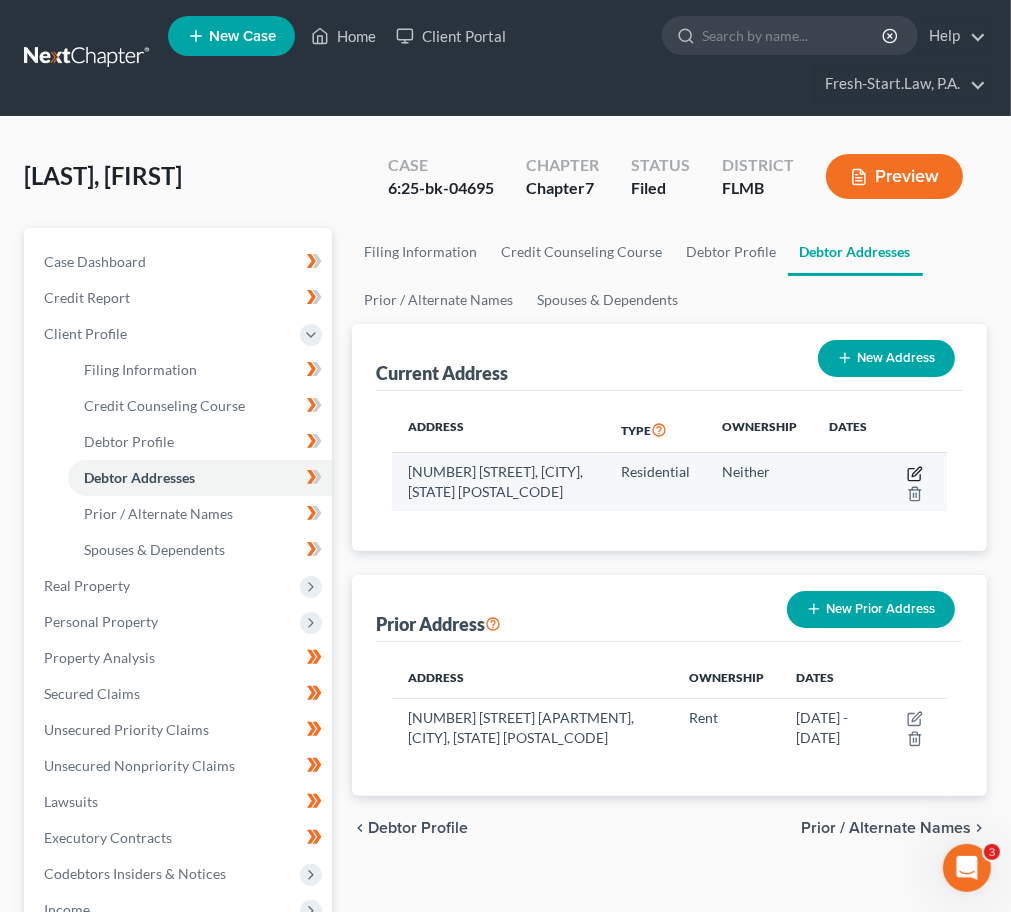 click 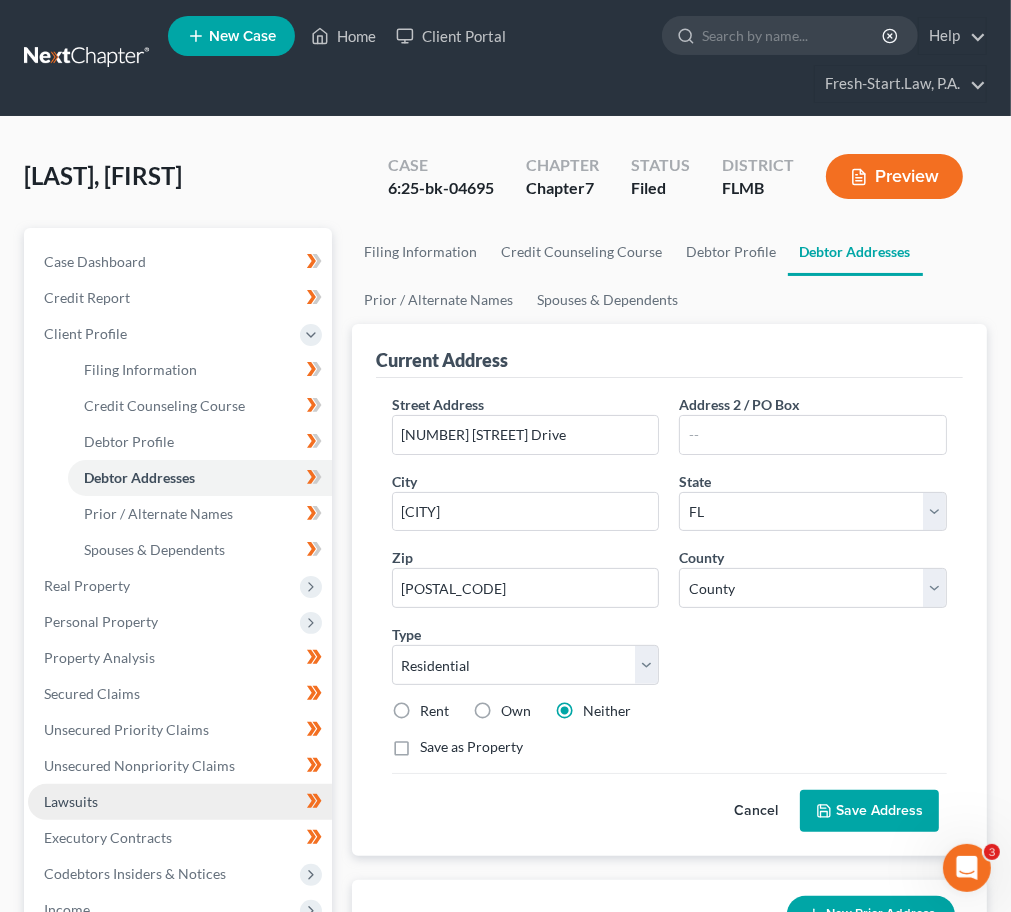 click on "Lawsuits" at bounding box center (71, 801) 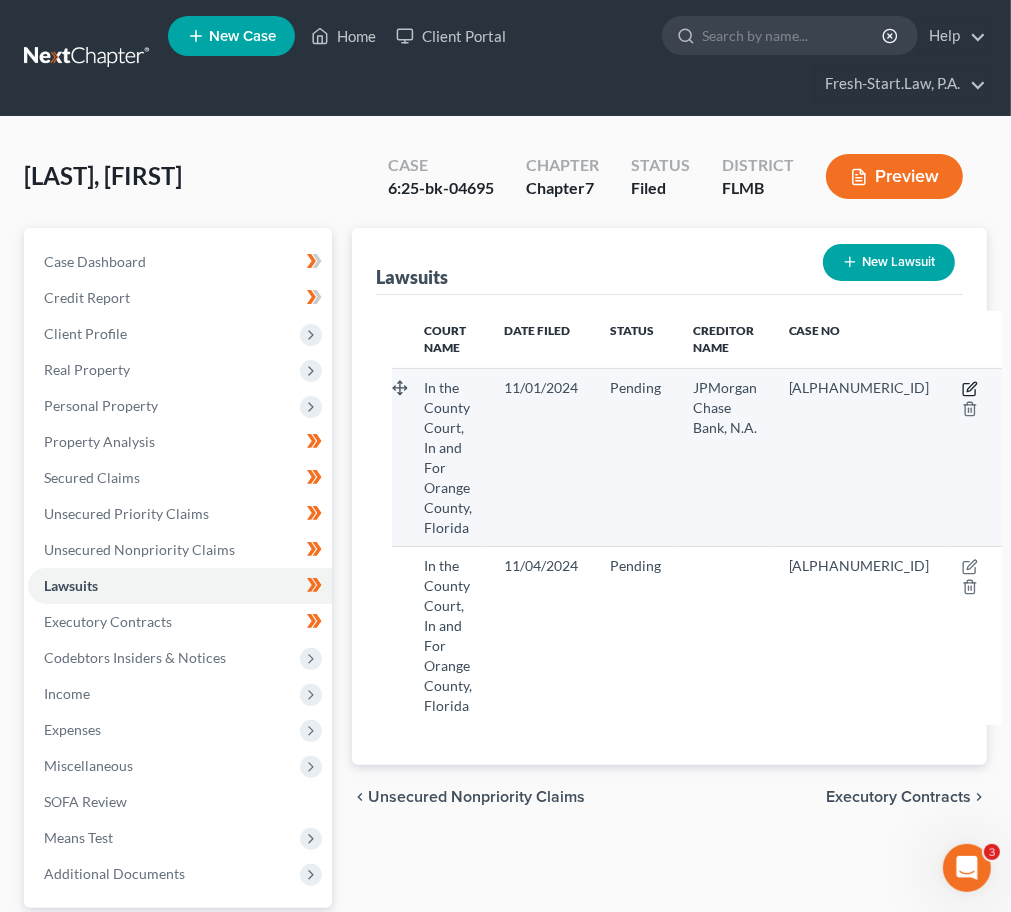 click 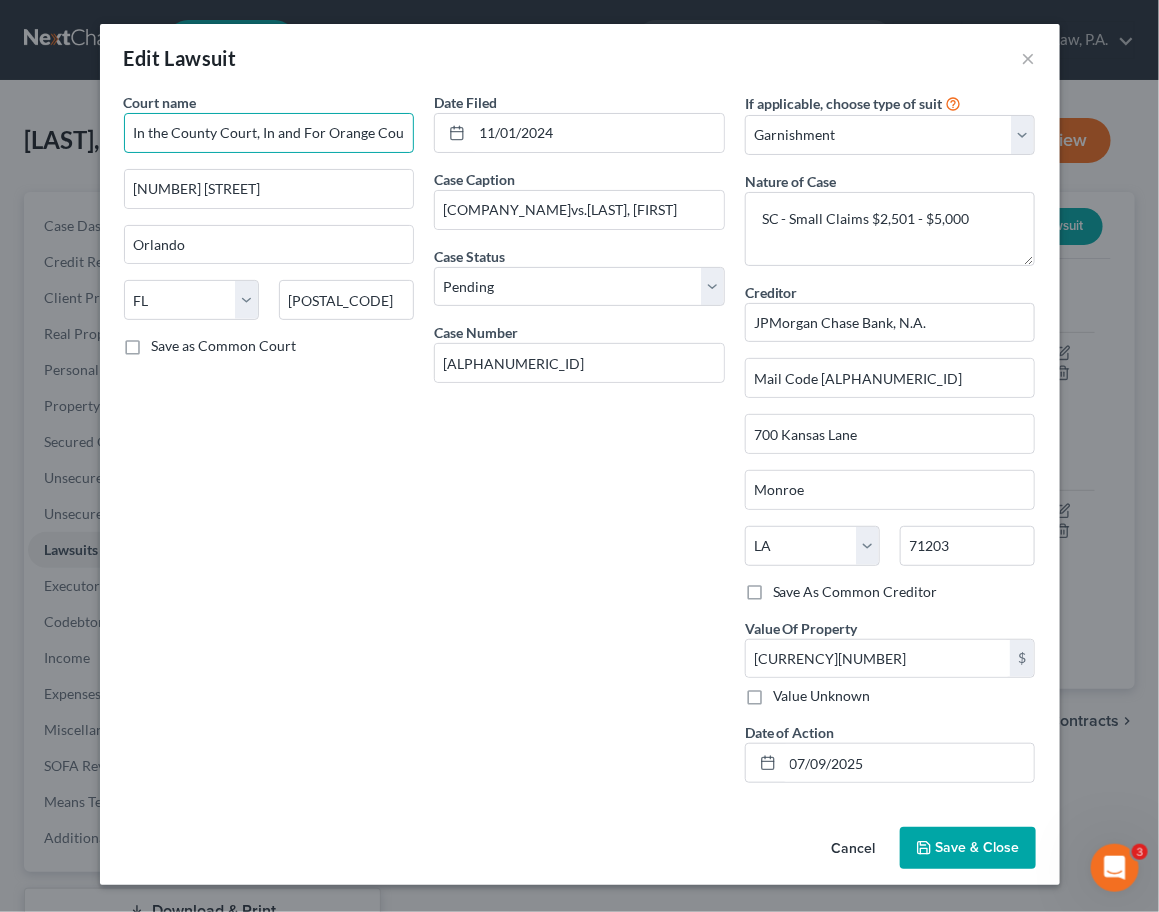 click on "In the County Court, In and For Orange County, Florida" at bounding box center [269, 133] 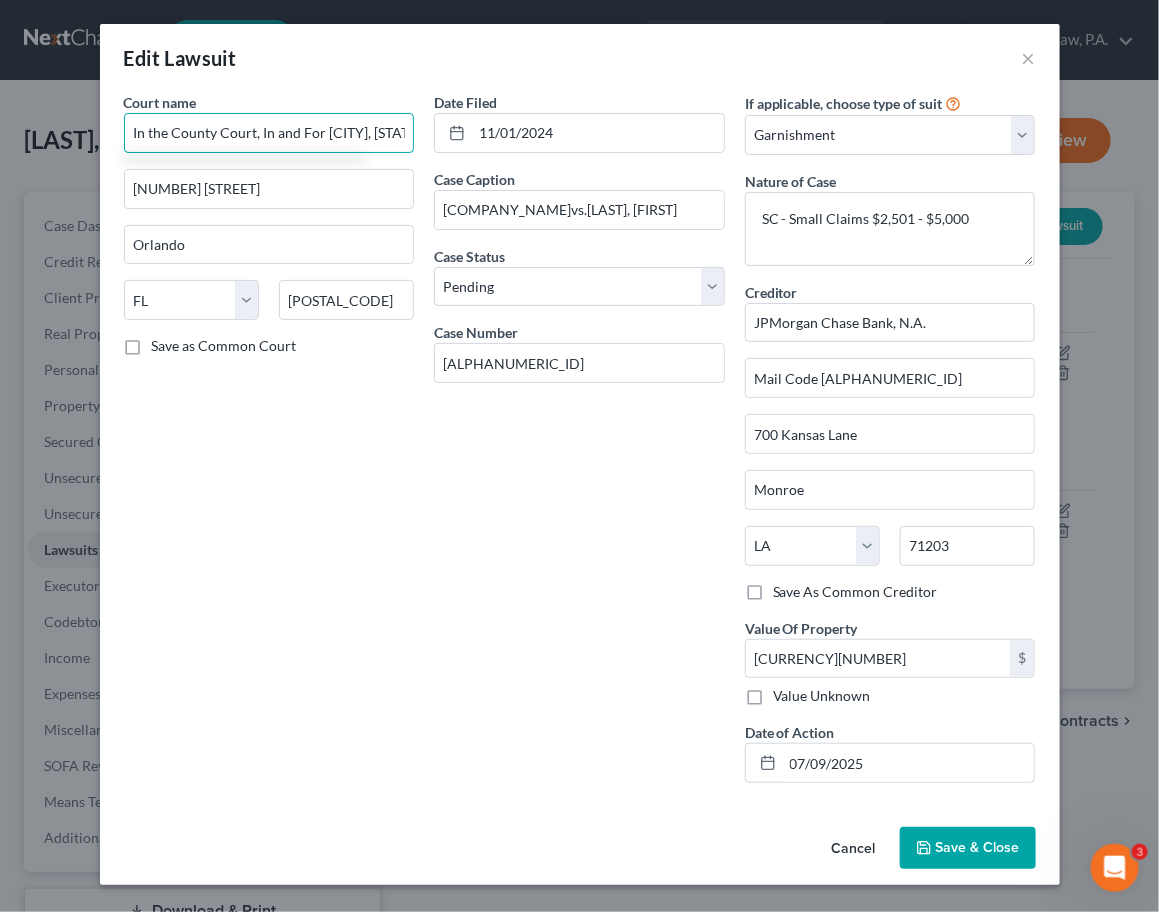type on "In the County Court, In and For Or,,, INange County, Florida" 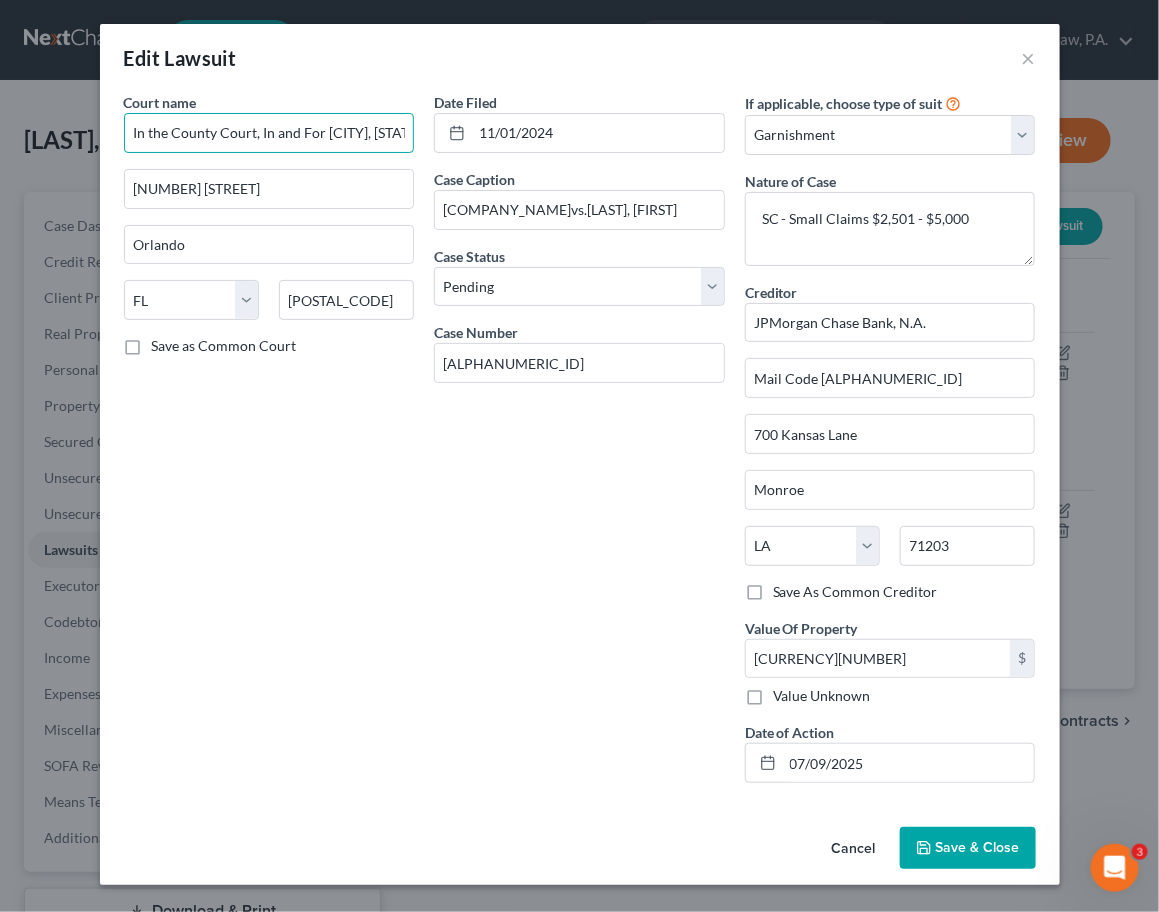 click on "In the County Court, In and For Or,,, INange County, Florida" at bounding box center (269, 133) 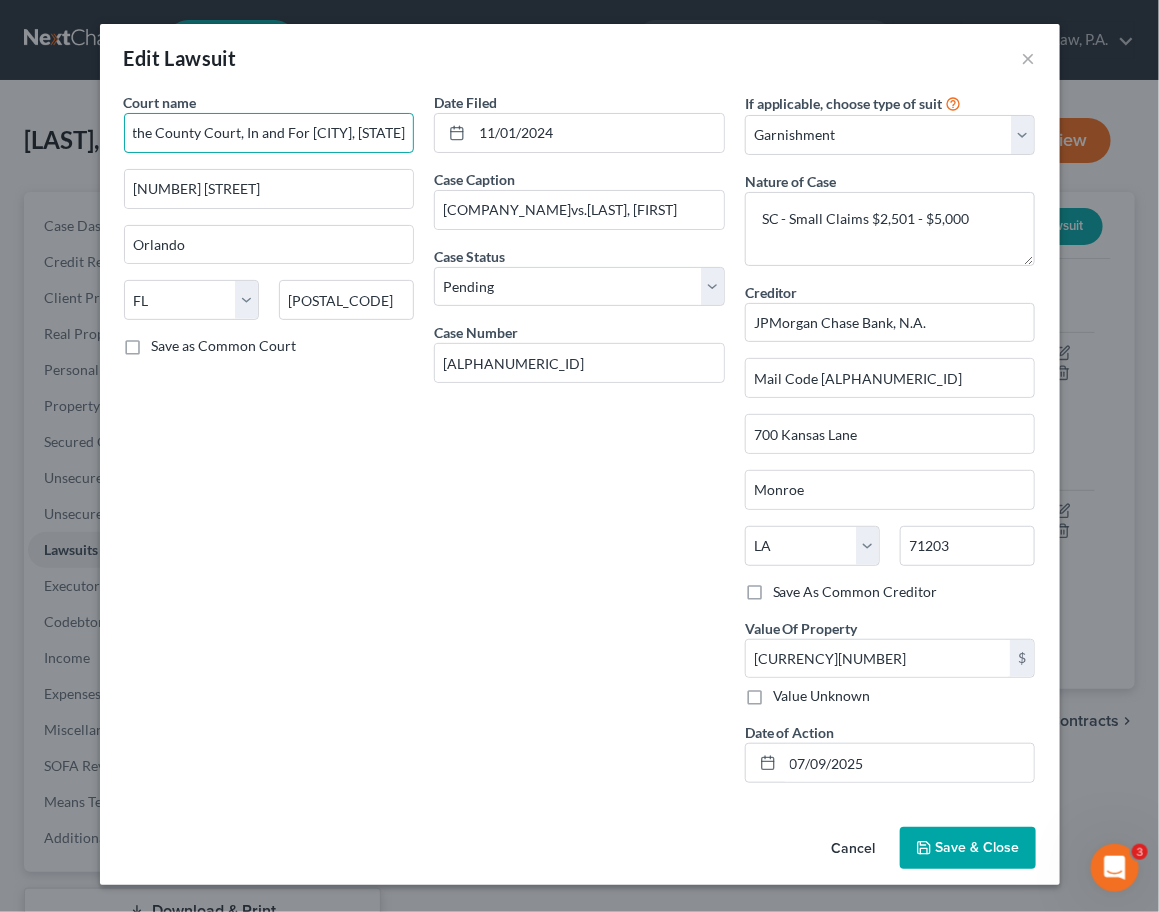 scroll, scrollTop: 0, scrollLeft: 70, axis: horizontal 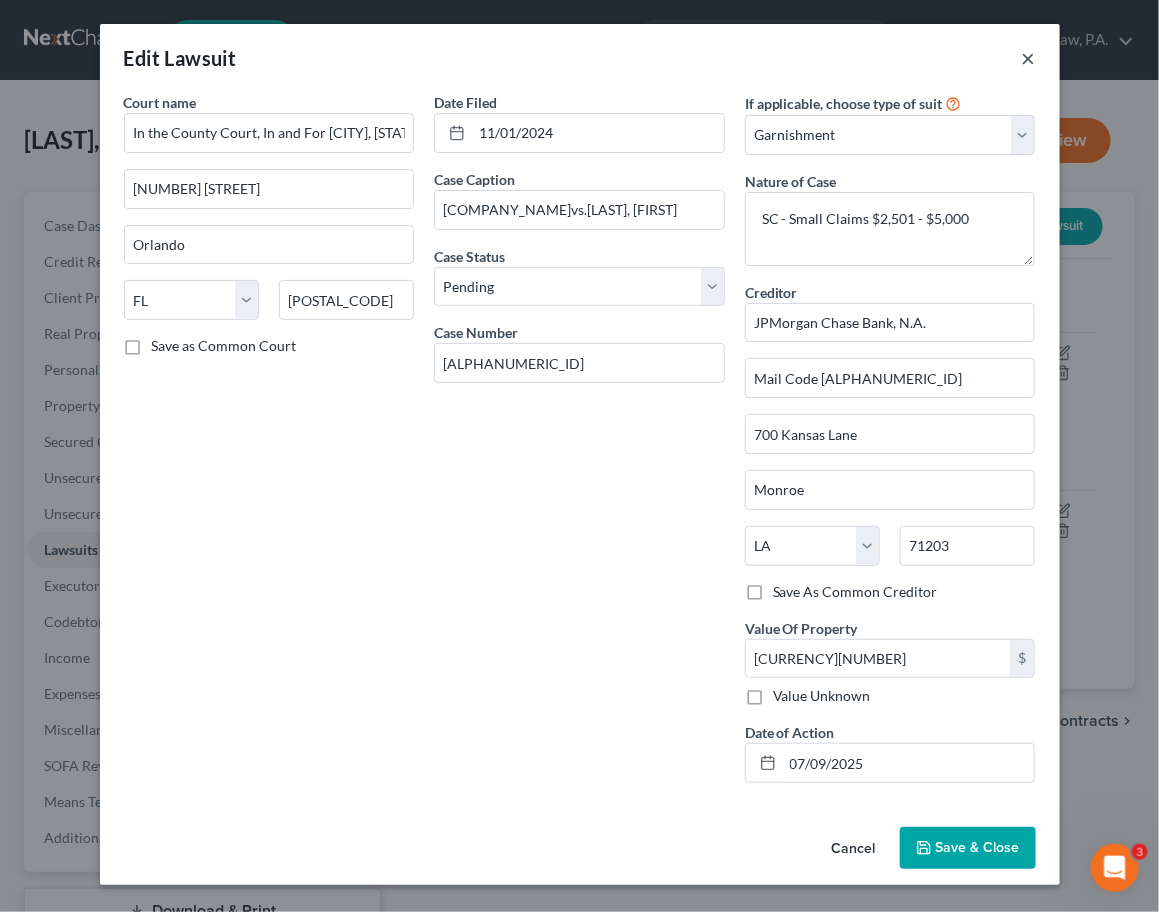 click on "×" at bounding box center (1029, 58) 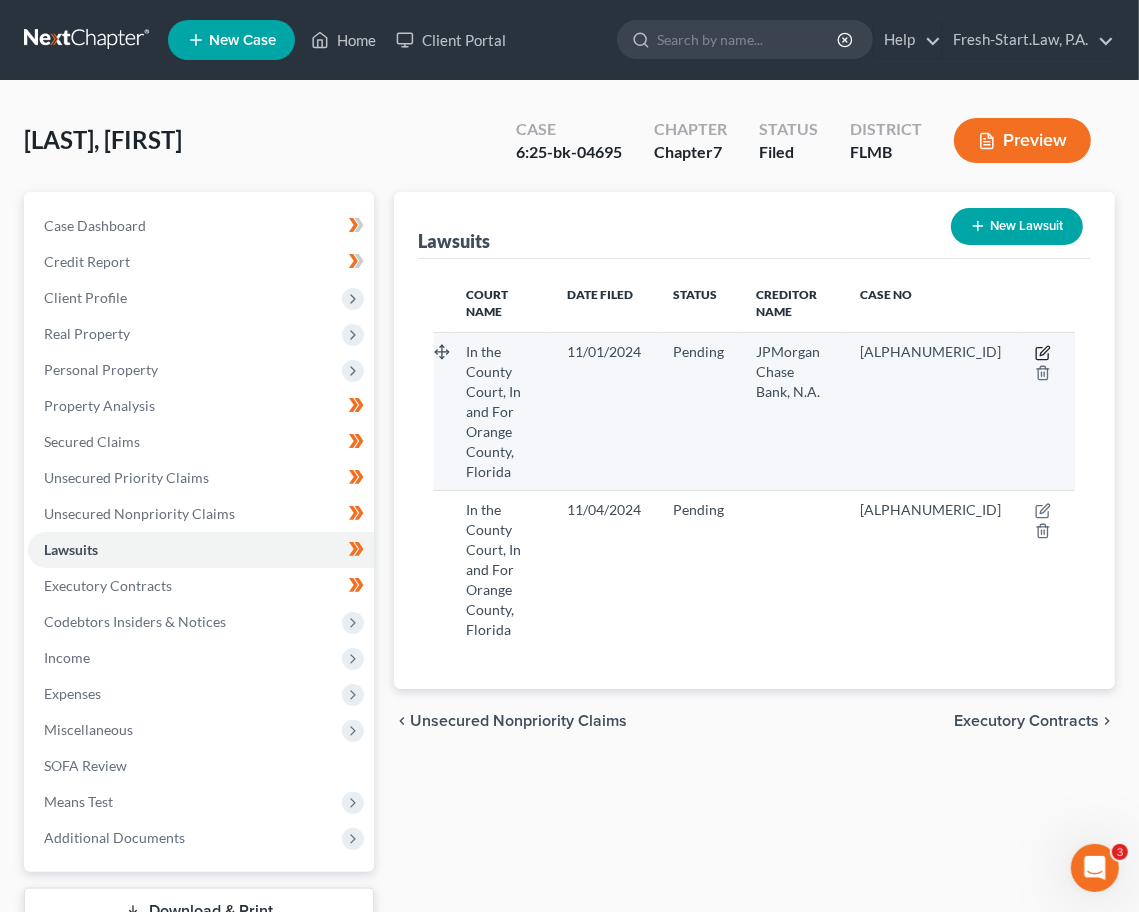 click 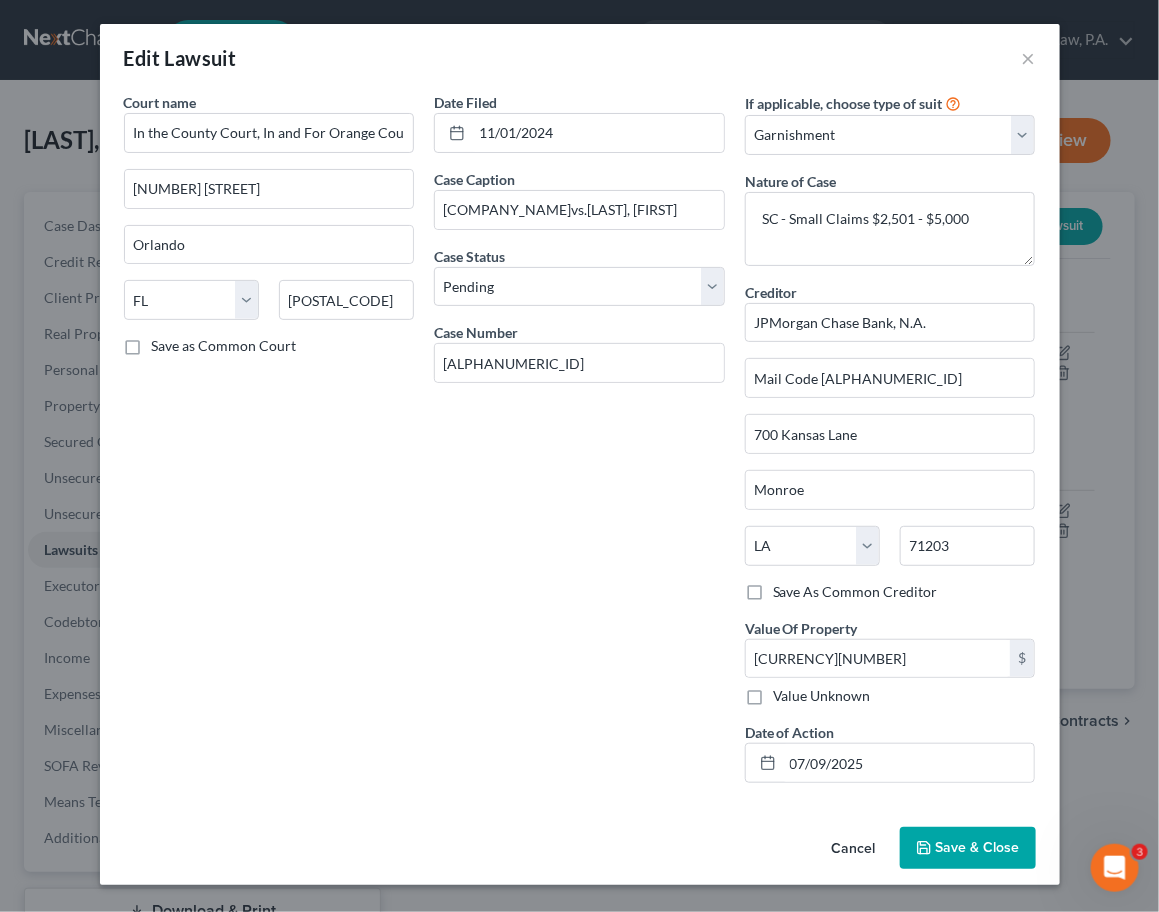 click on "Edit     Lawsuit ×" at bounding box center (580, 58) 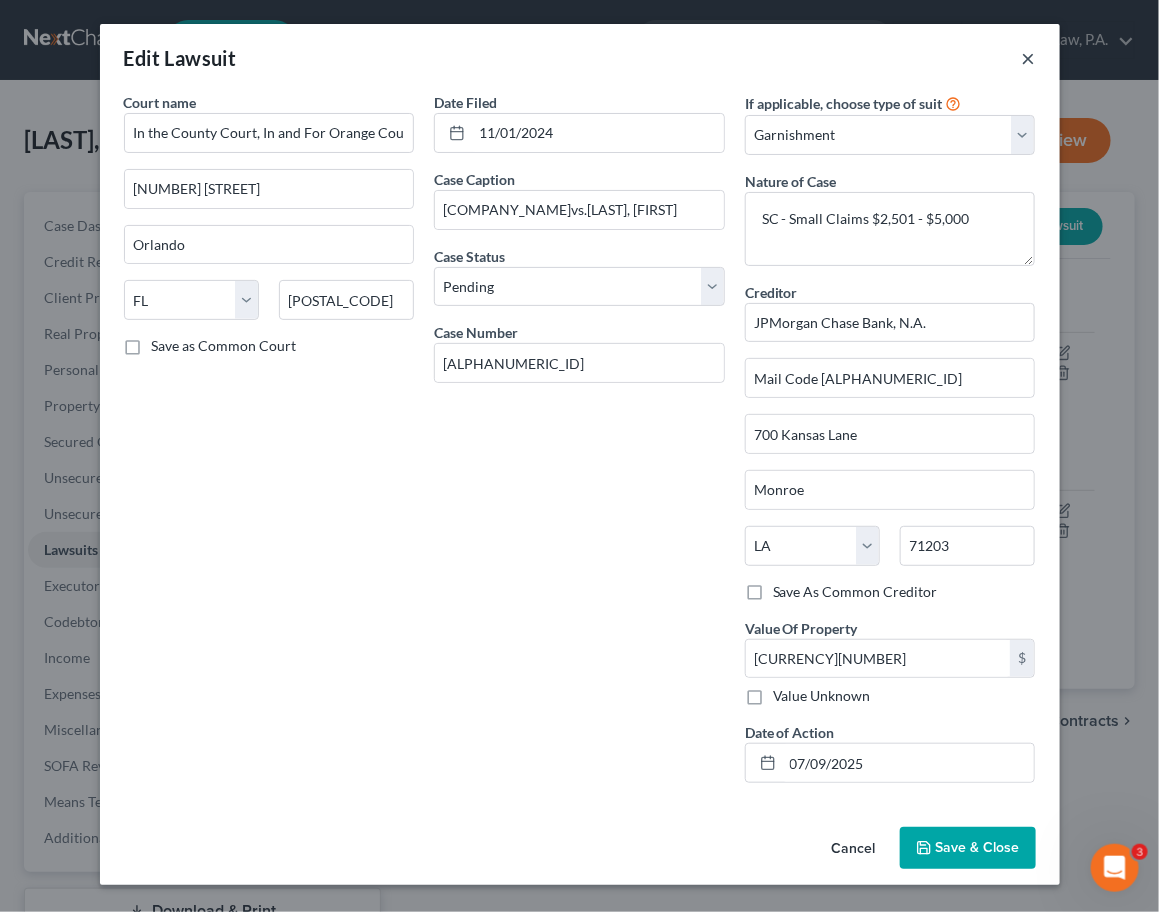click on "×" at bounding box center [1029, 58] 